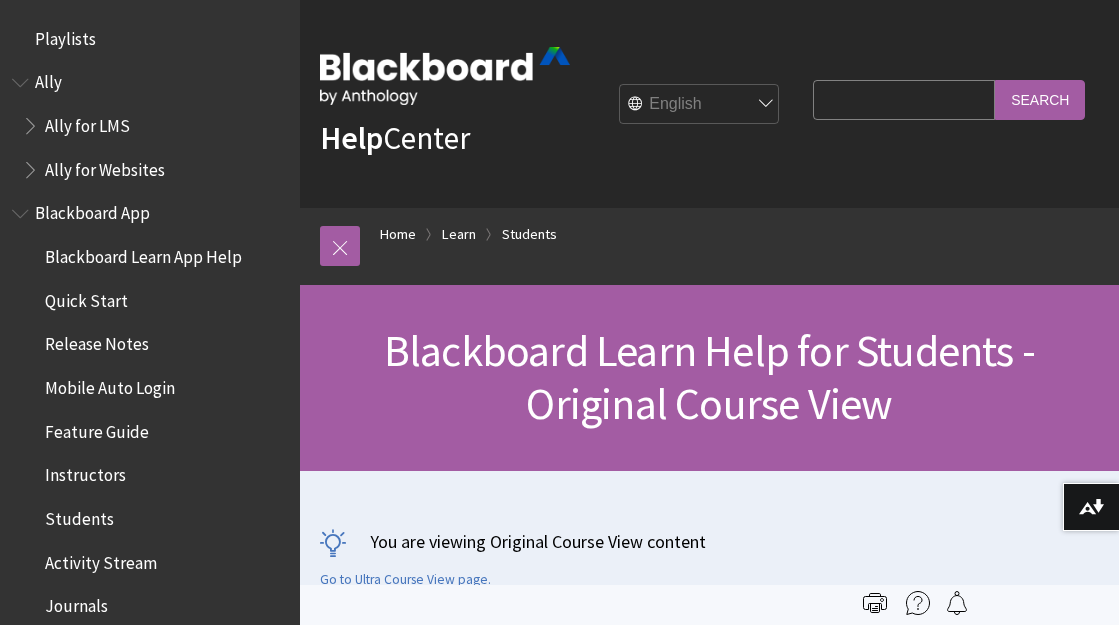 scroll, scrollTop: 0, scrollLeft: 0, axis: both 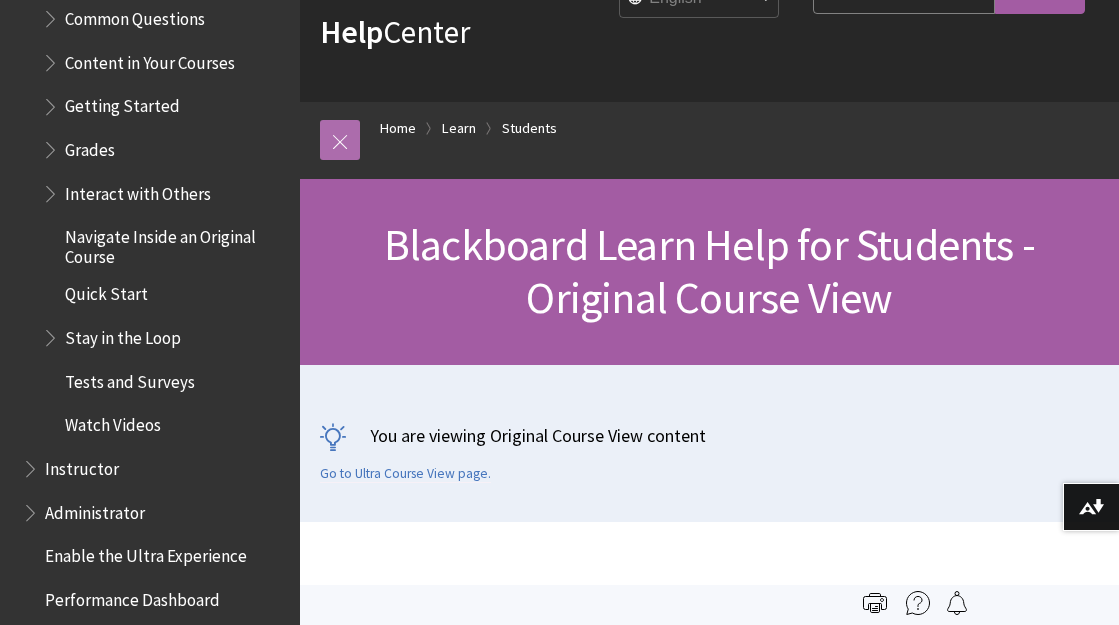 click at bounding box center [340, 140] 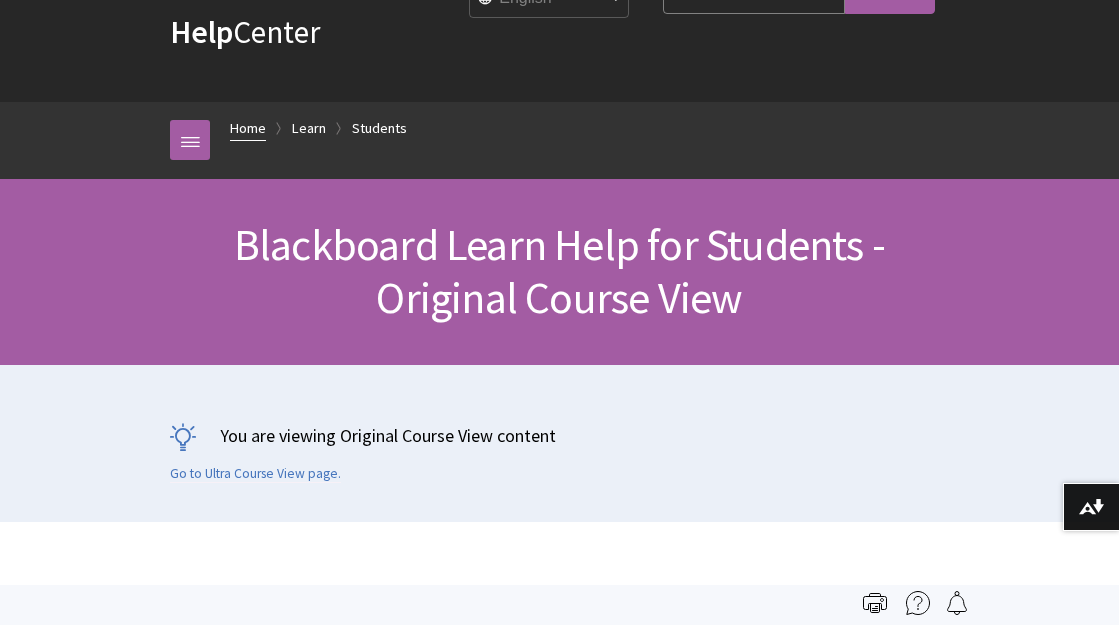 click on "Home" at bounding box center [248, 128] 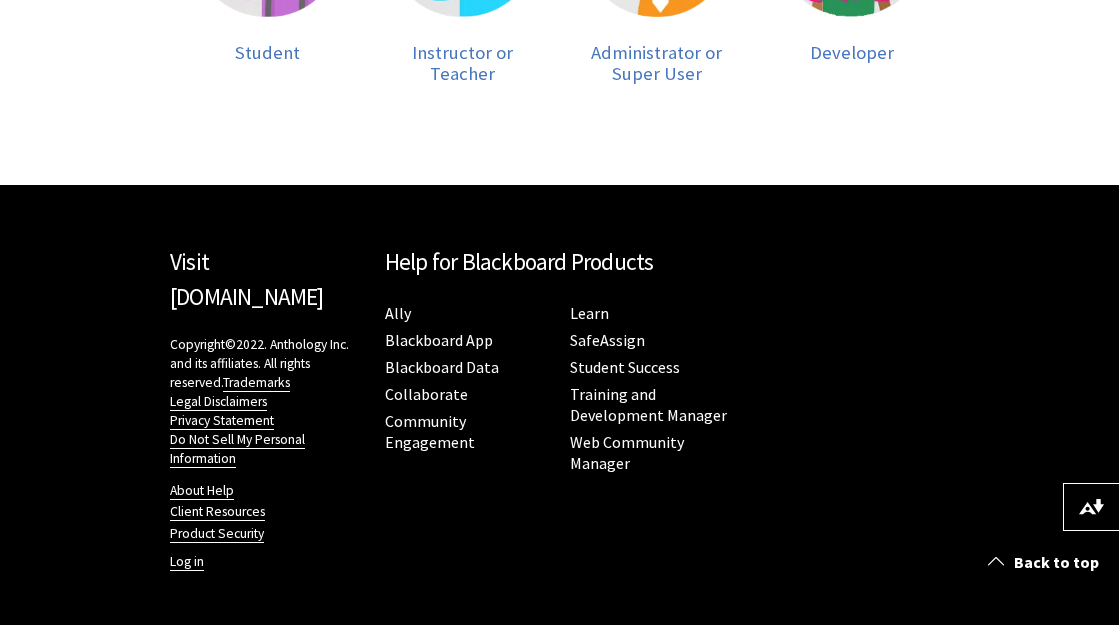 scroll, scrollTop: 880, scrollLeft: 0, axis: vertical 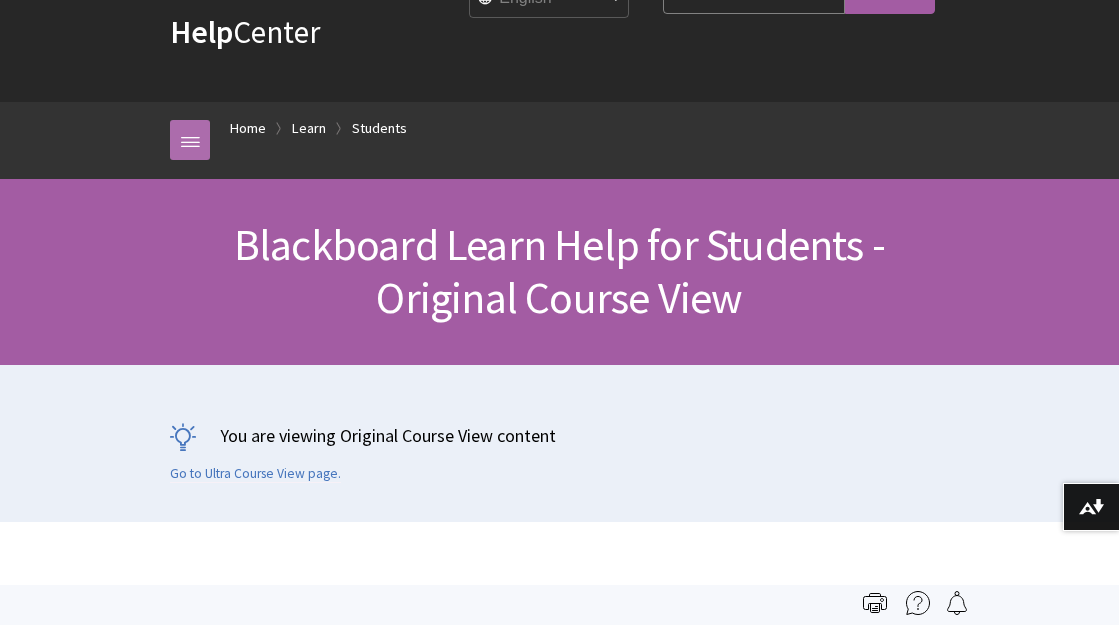 click at bounding box center (190, 140) 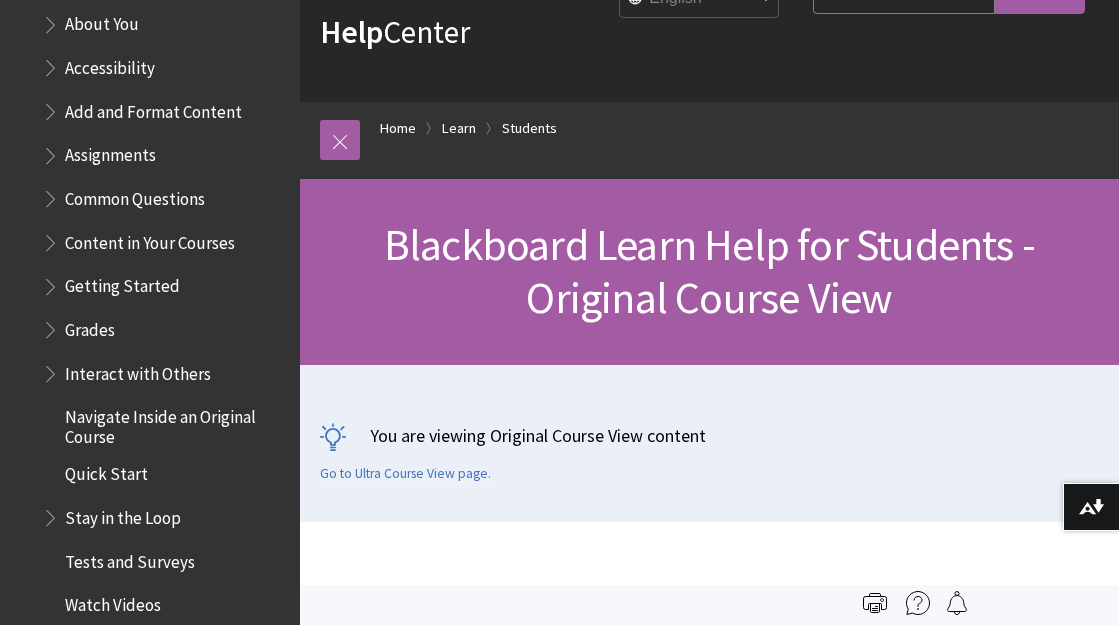 scroll, scrollTop: 2428, scrollLeft: 0, axis: vertical 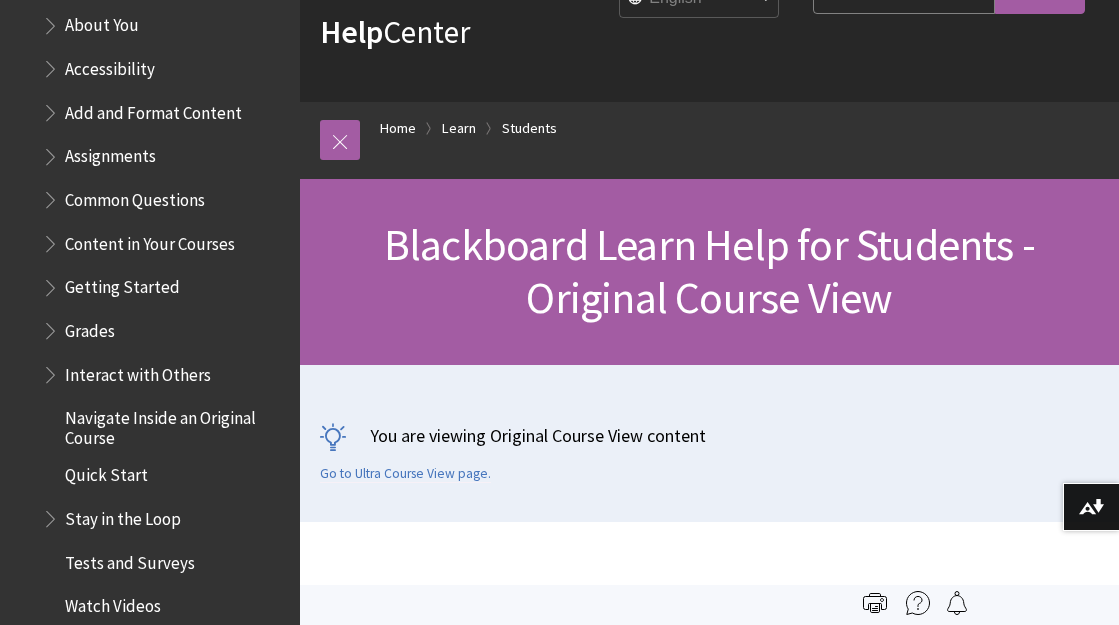 click on "Assignments" at bounding box center (110, 153) 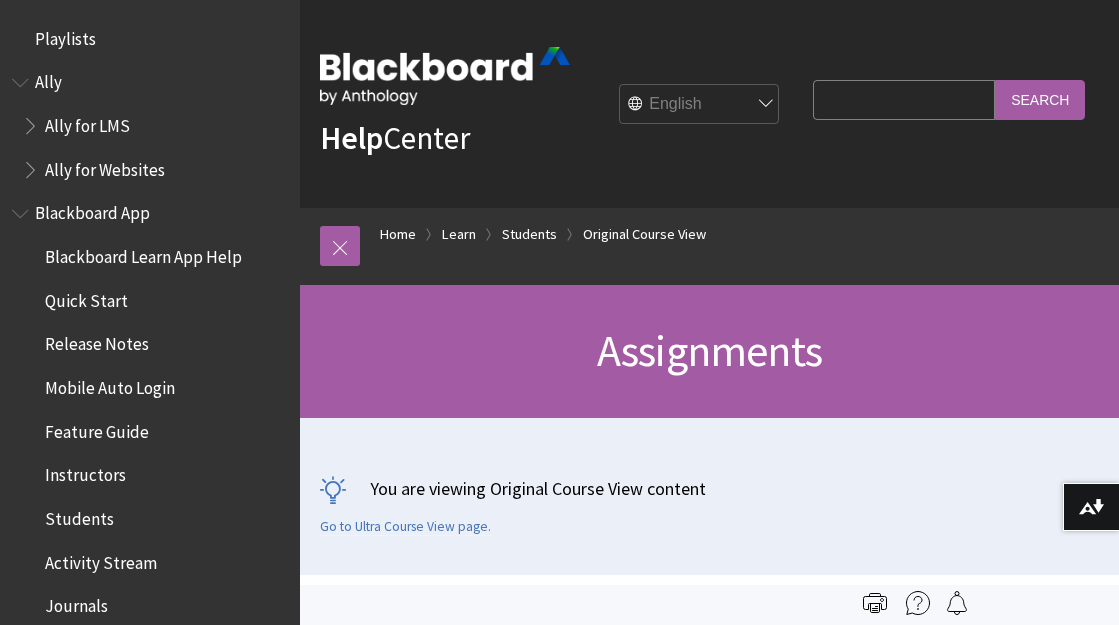 scroll, scrollTop: 0, scrollLeft: 0, axis: both 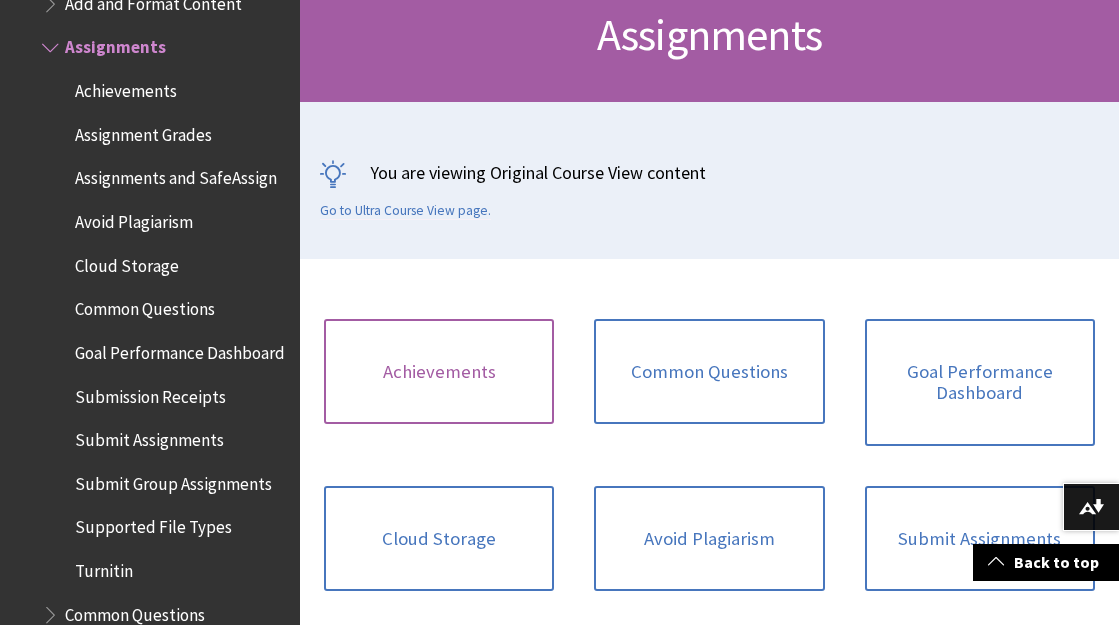 click on "Achievements" at bounding box center (439, 372) 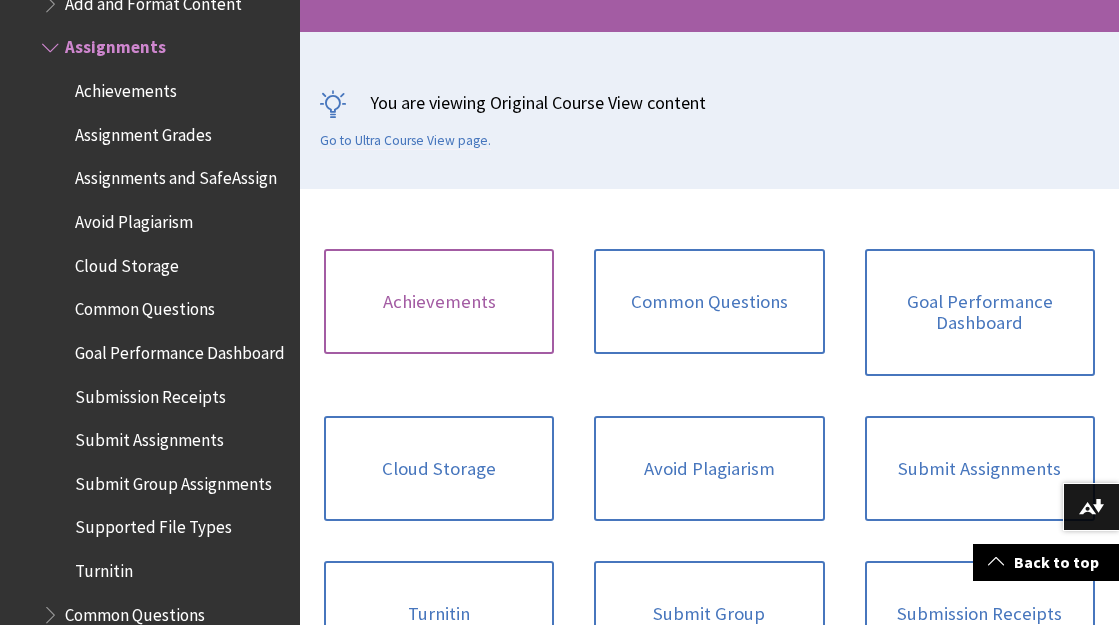 scroll, scrollTop: 388, scrollLeft: 0, axis: vertical 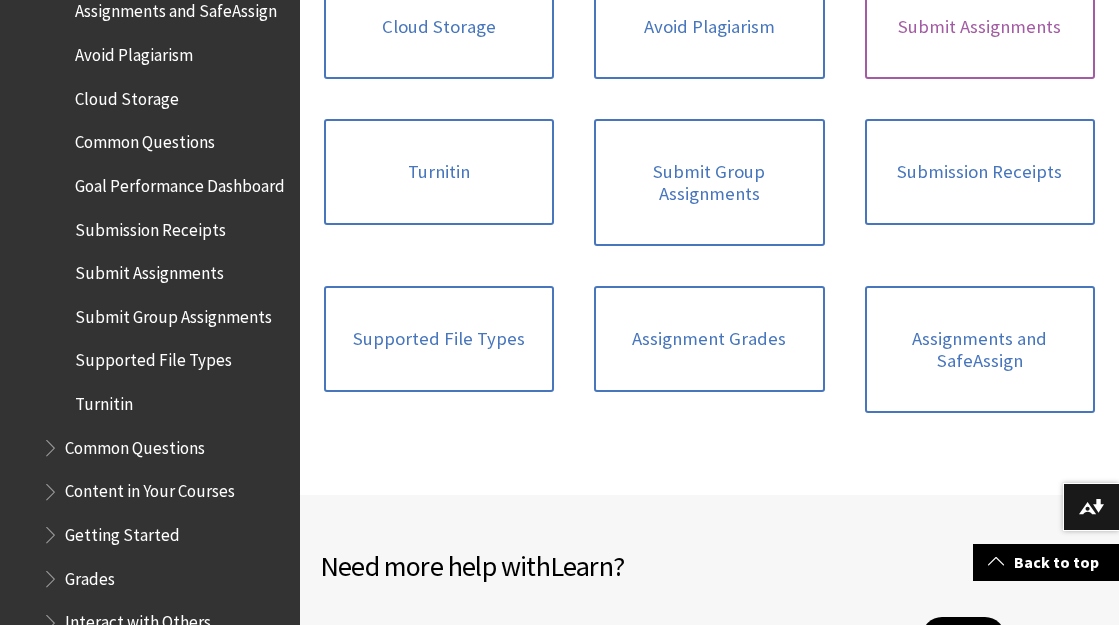 click on "Submit Assignments" at bounding box center [980, 27] 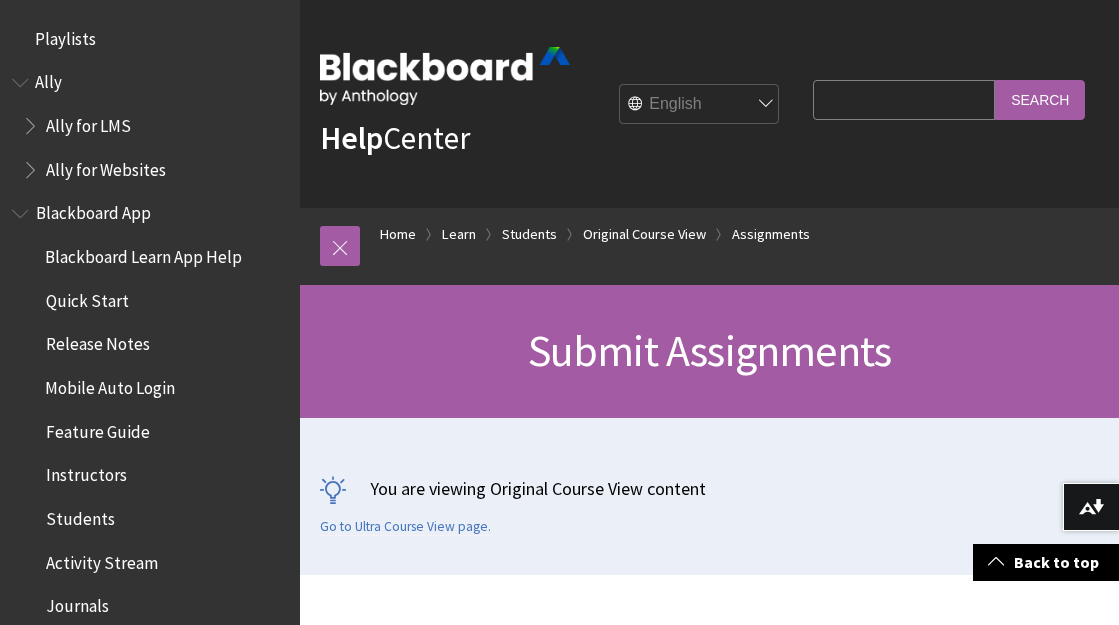 scroll, scrollTop: 614, scrollLeft: 0, axis: vertical 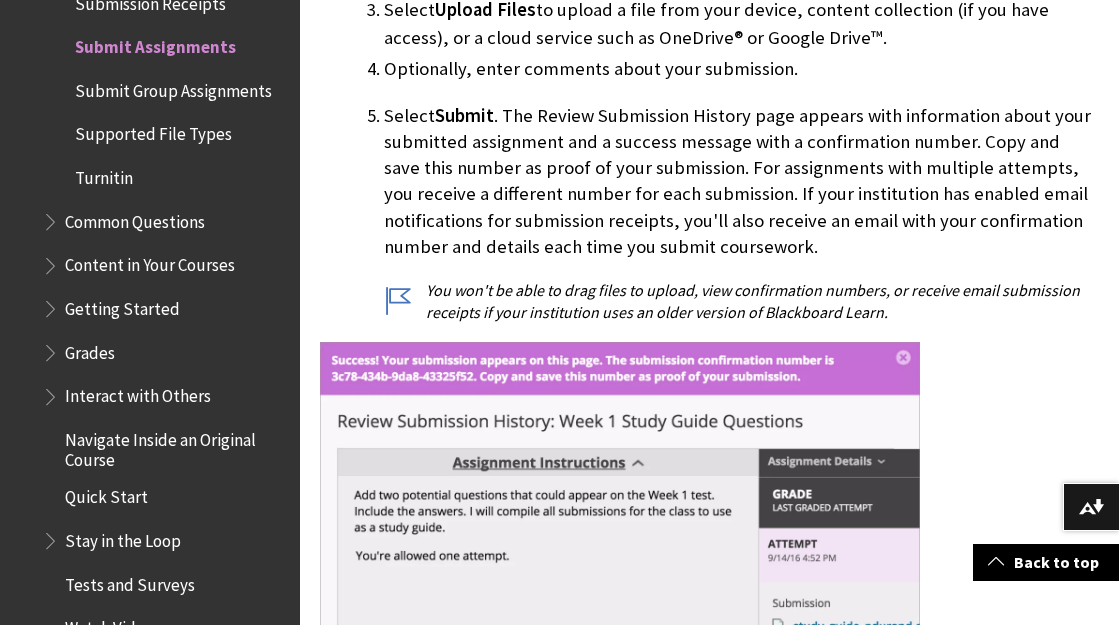 click on "Select  Create Submission  to enter your submission. You can use the  options in the editor  to format the text. You have creative control over how your content appears and the flexibility to change the order and appearance." at bounding box center (741, -49) 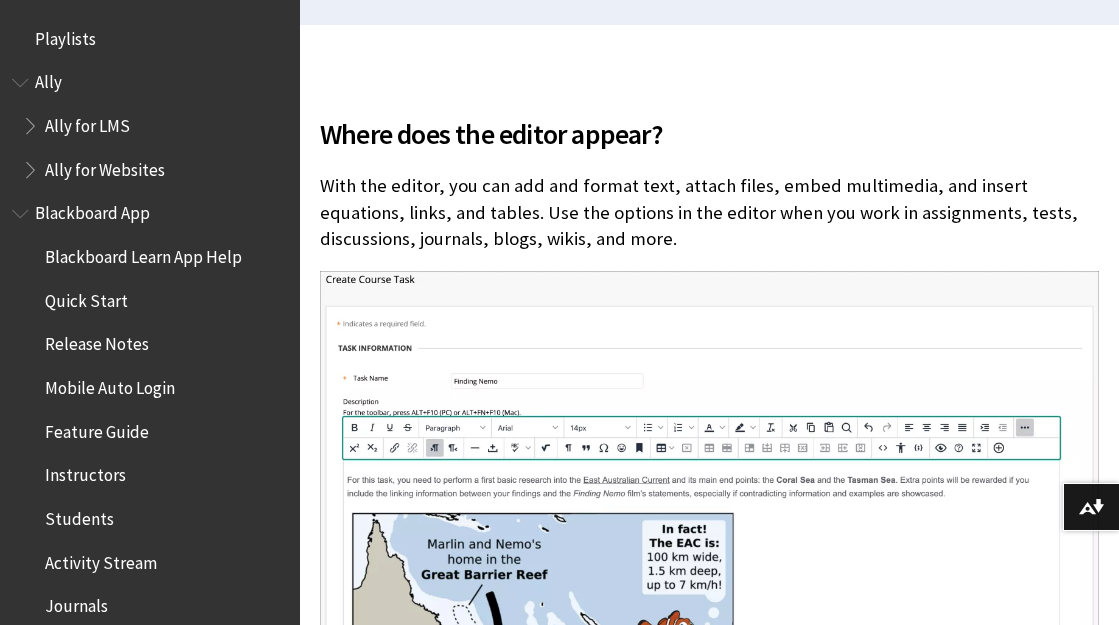 scroll, scrollTop: 550, scrollLeft: 0, axis: vertical 